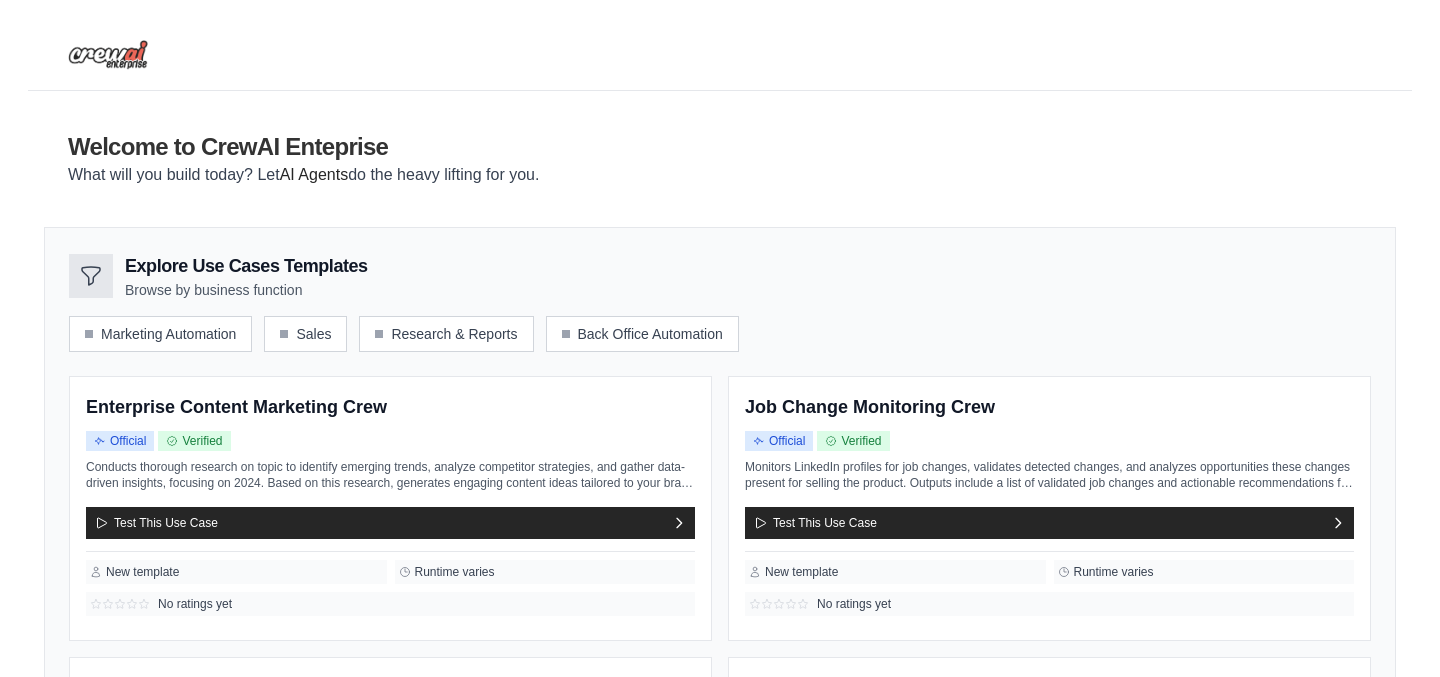 scroll, scrollTop: 0, scrollLeft: 0, axis: both 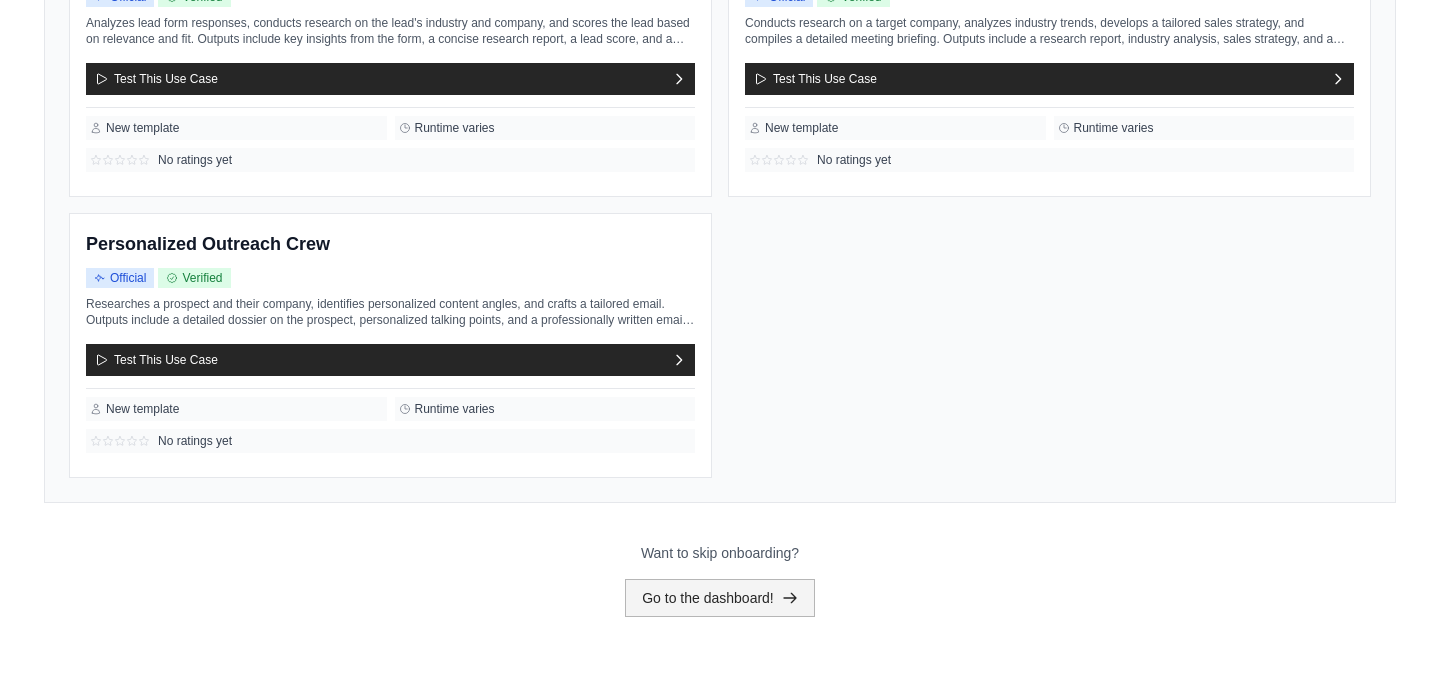 click on "Go to the dashboard!" at bounding box center (720, 598) 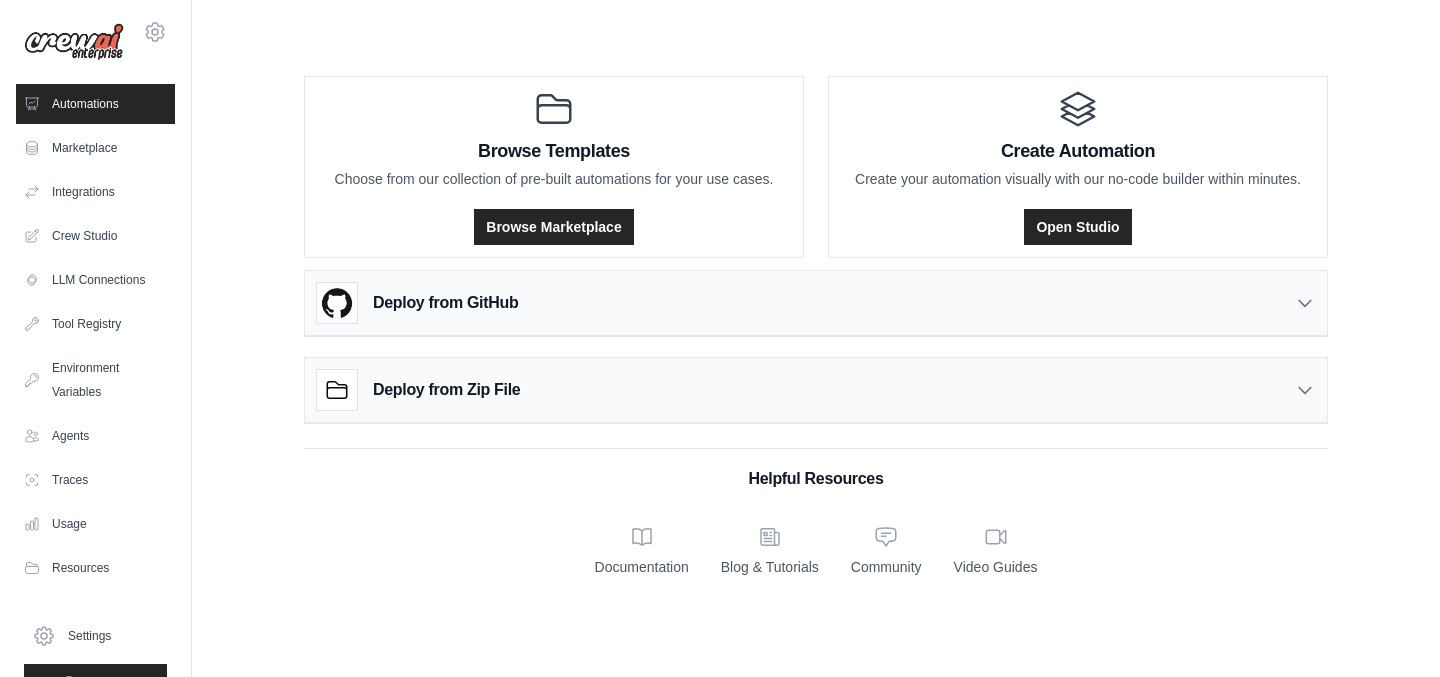 scroll, scrollTop: 0, scrollLeft: 0, axis: both 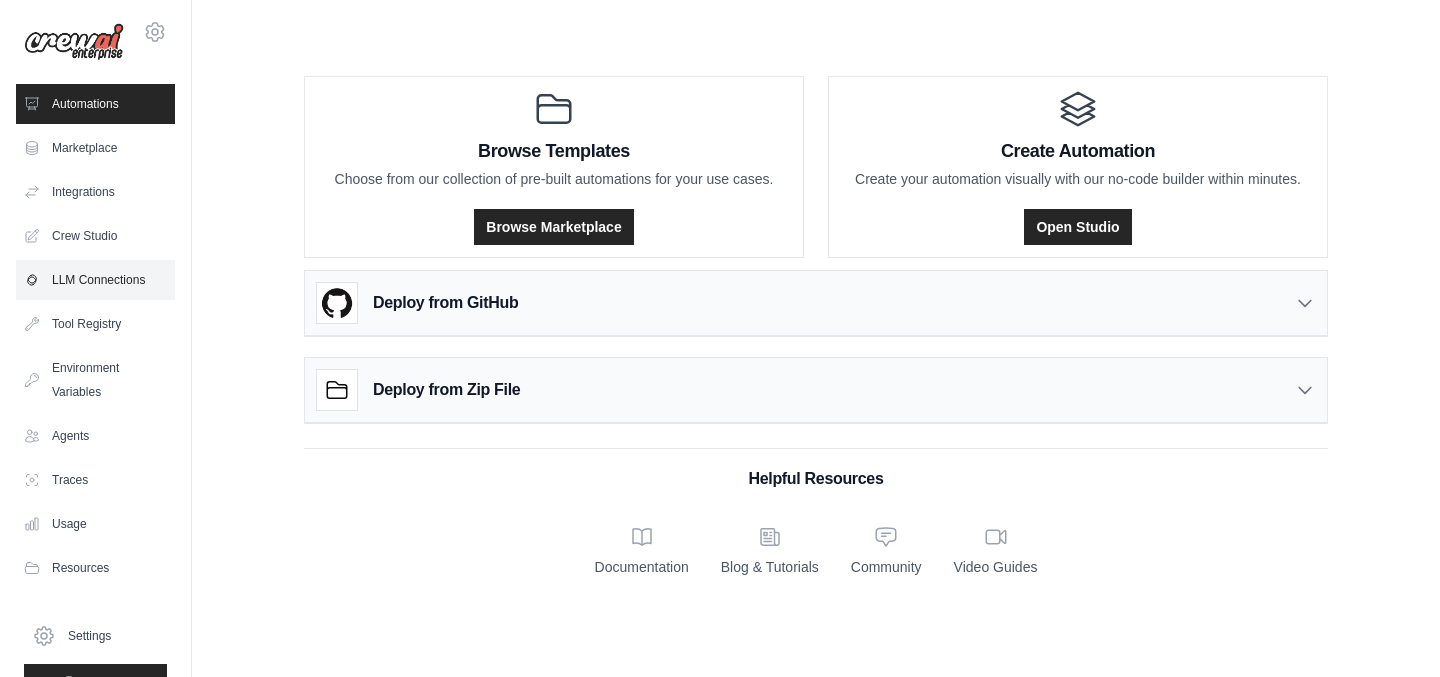 click on "LLM Connections" at bounding box center (95, 280) 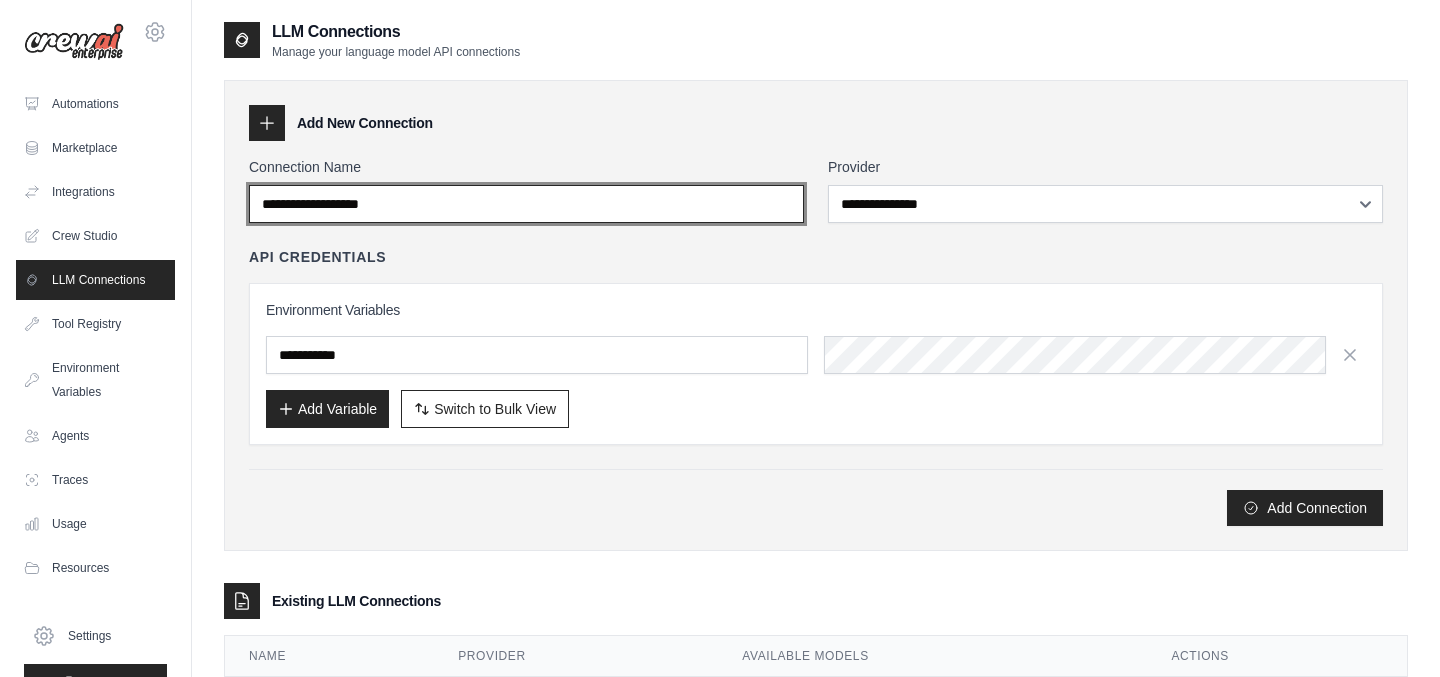 click on "Connection Name" at bounding box center [526, 204] 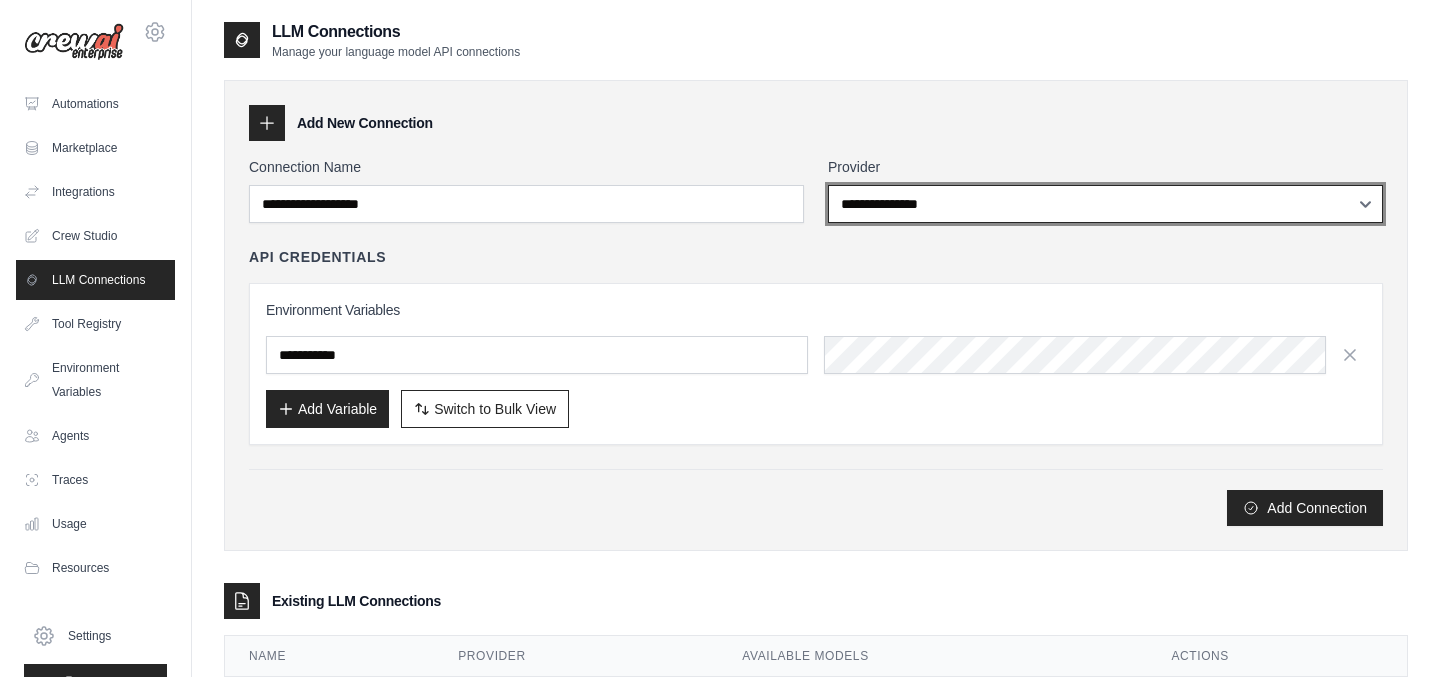 click on "**********" at bounding box center (1105, 204) 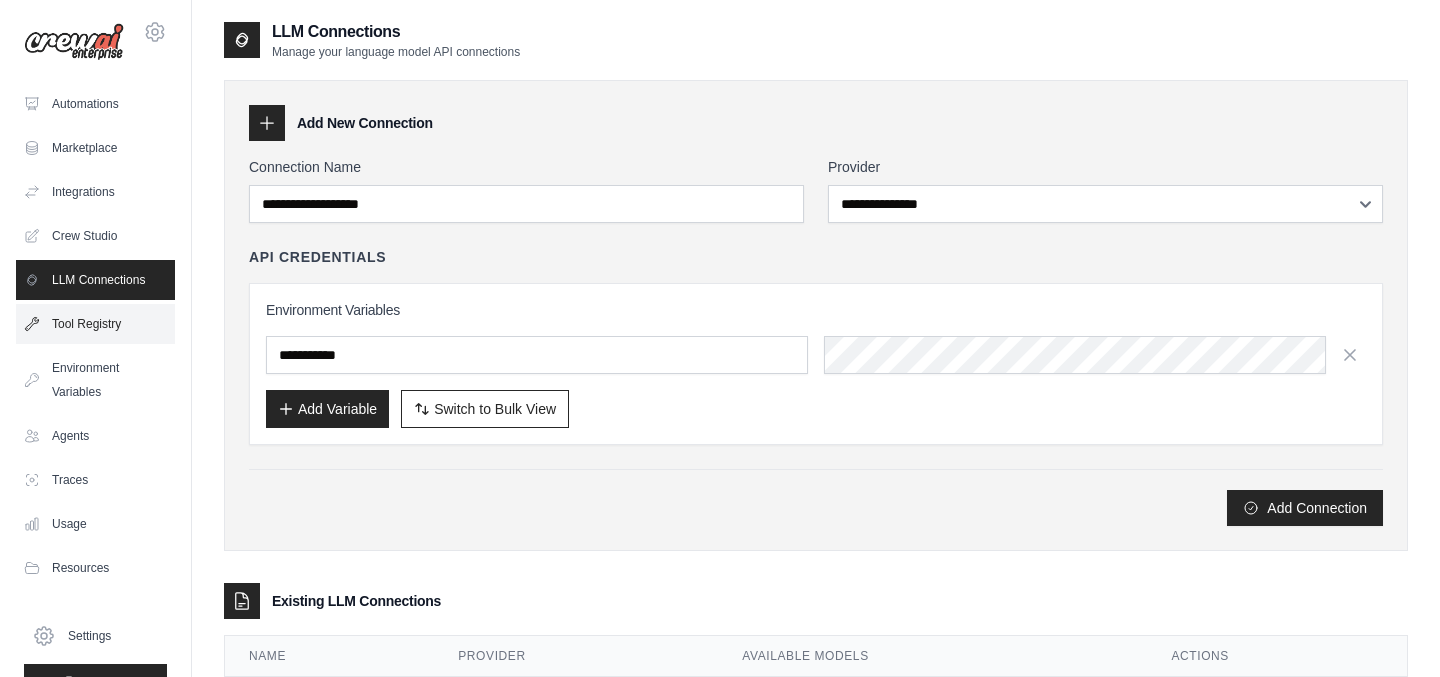 click on "Tool Registry" at bounding box center [95, 324] 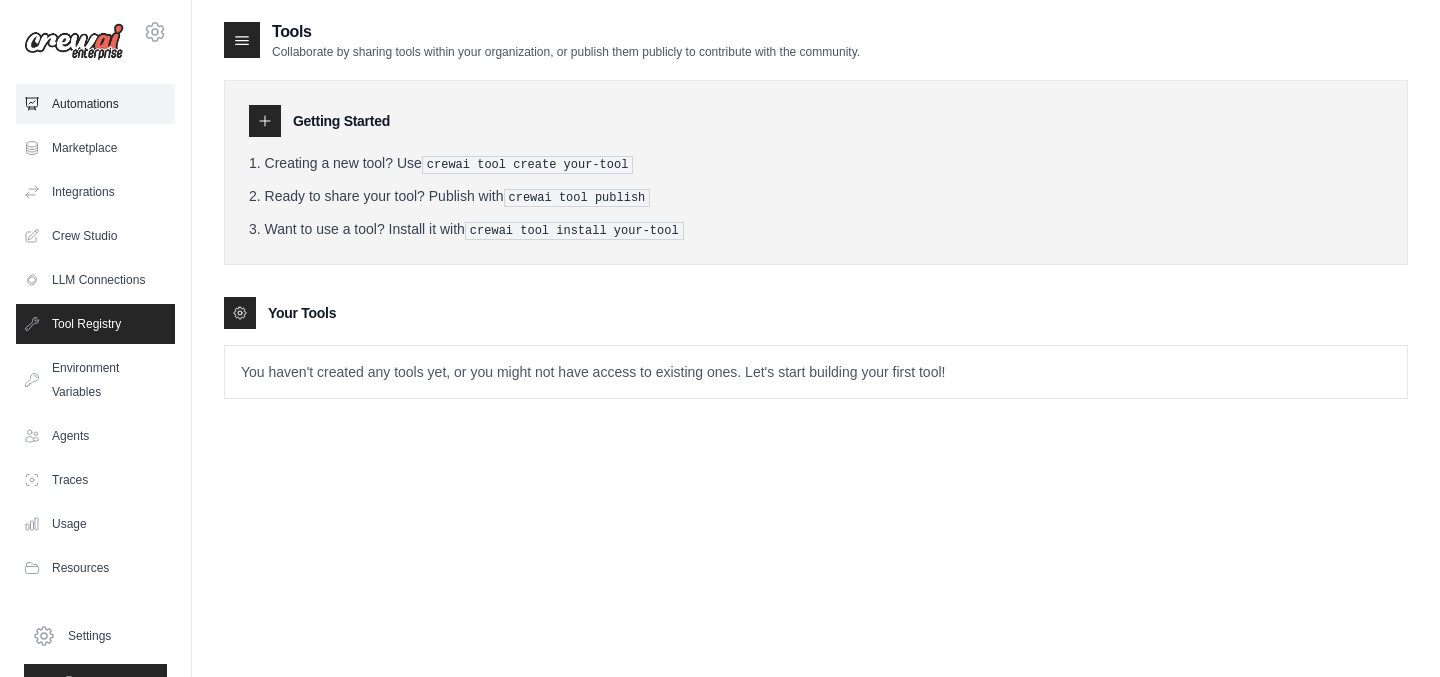 click on "Automations" at bounding box center (95, 104) 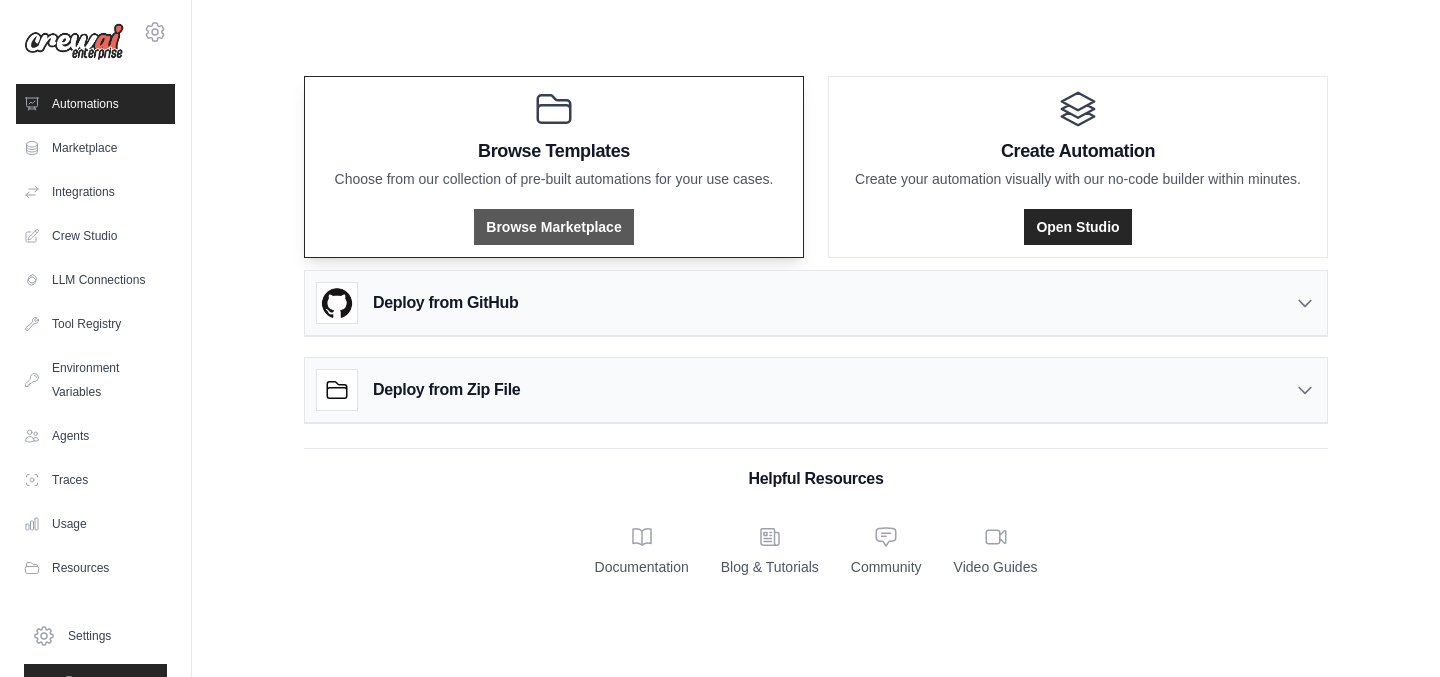 click on "Browse Marketplace" at bounding box center (553, 227) 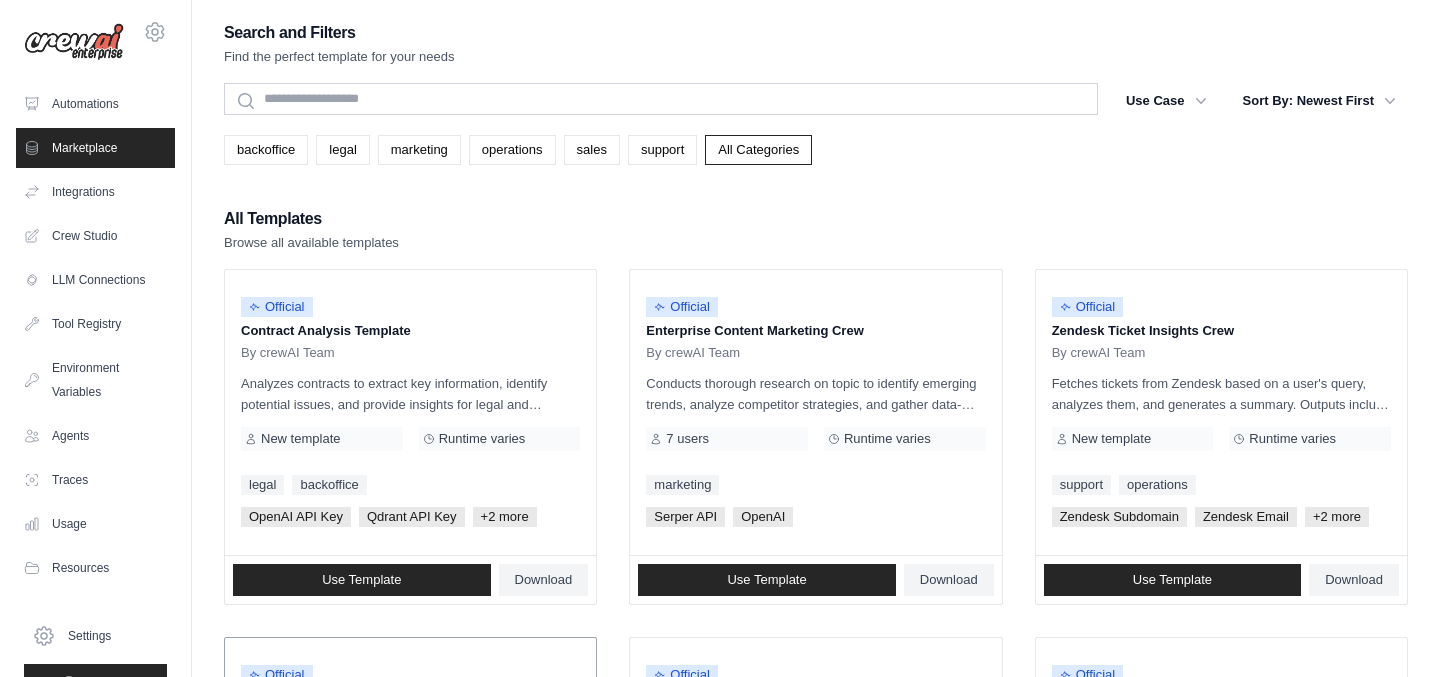 scroll, scrollTop: 0, scrollLeft: 0, axis: both 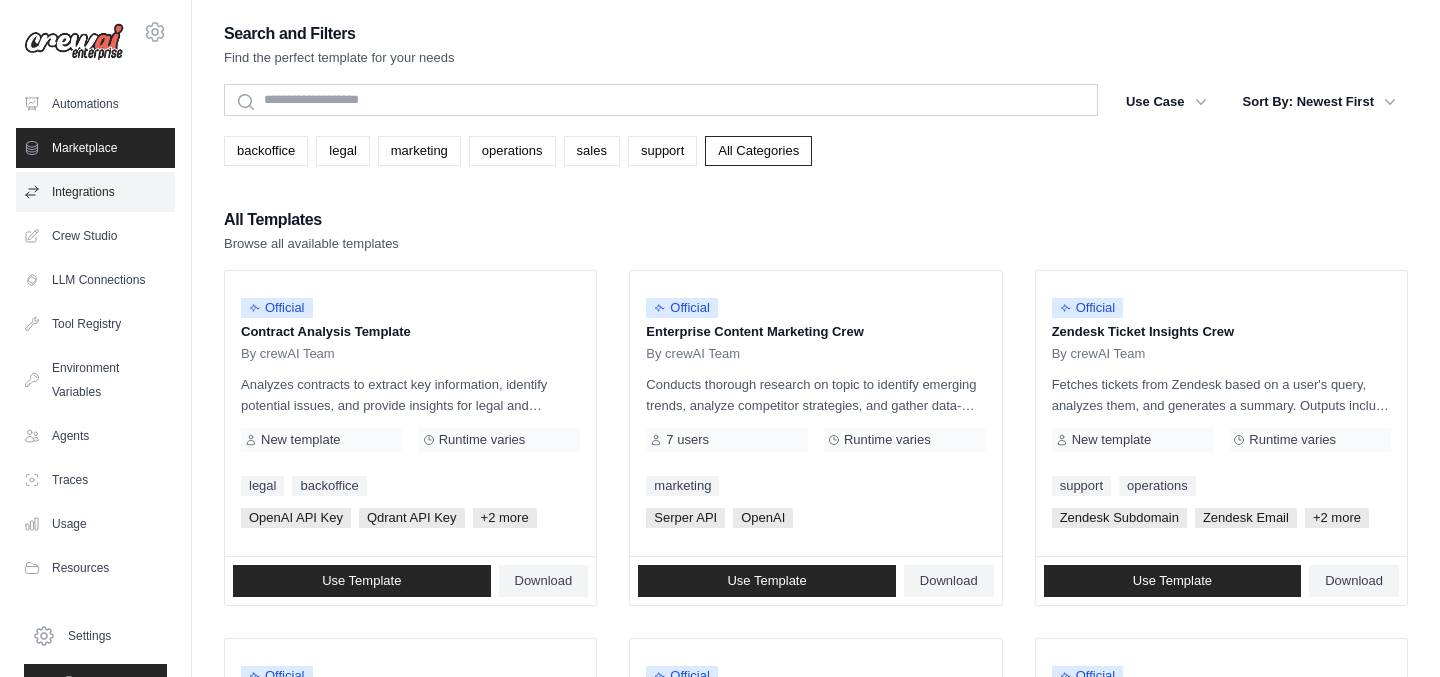 click on "Integrations" at bounding box center [95, 192] 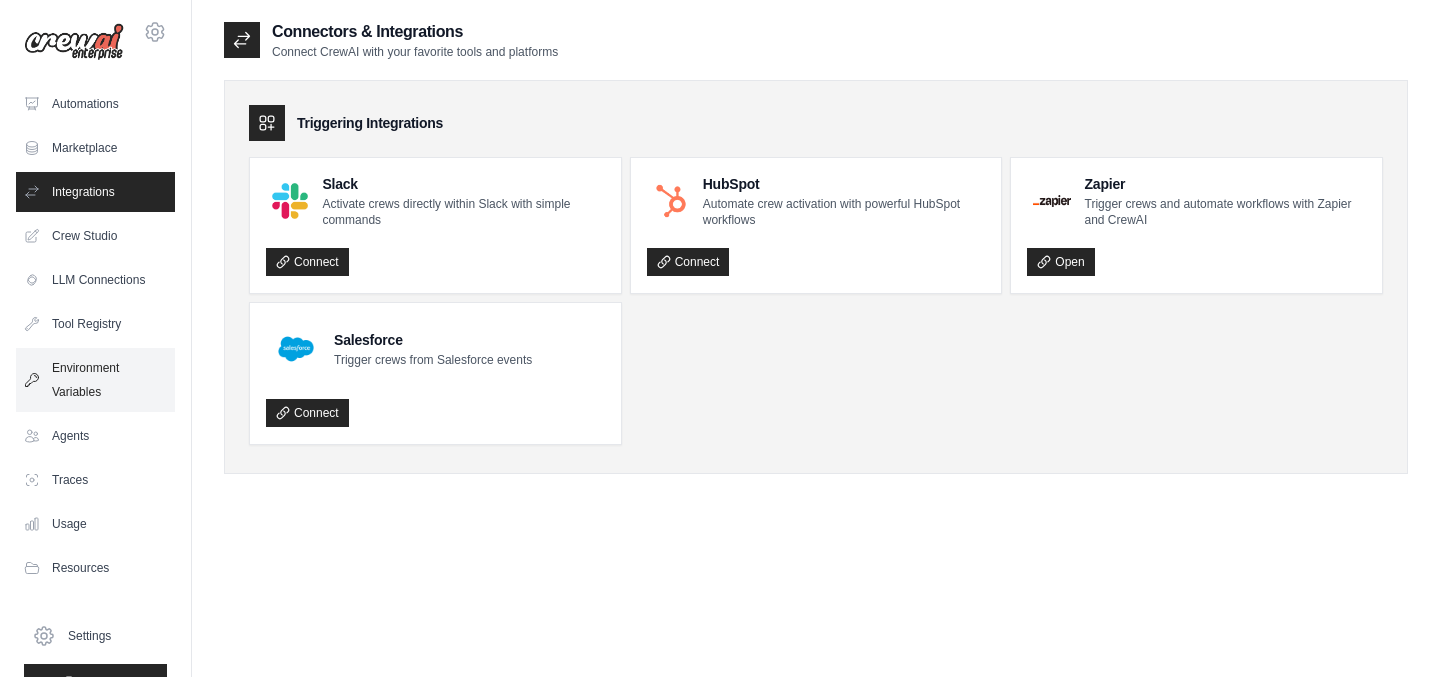 click on "Environment Variables" at bounding box center (95, 380) 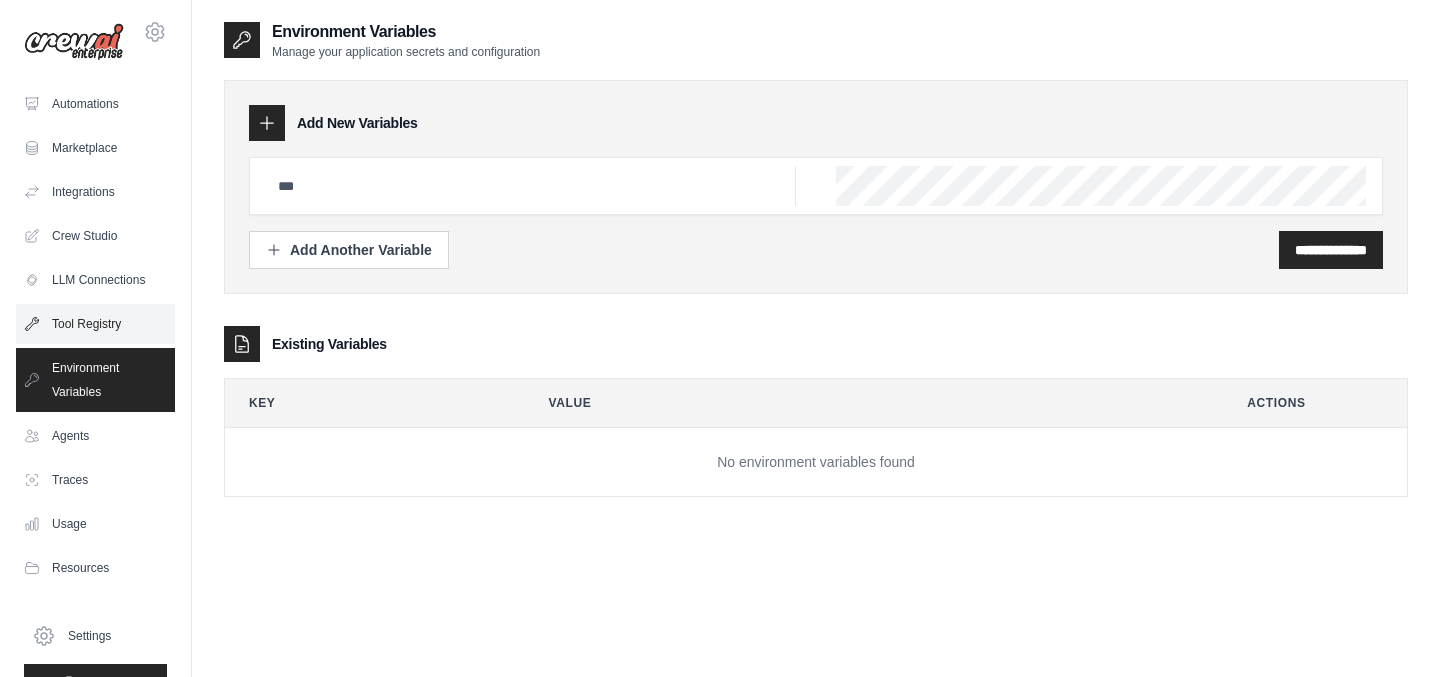 click on "Tool Registry" at bounding box center [95, 324] 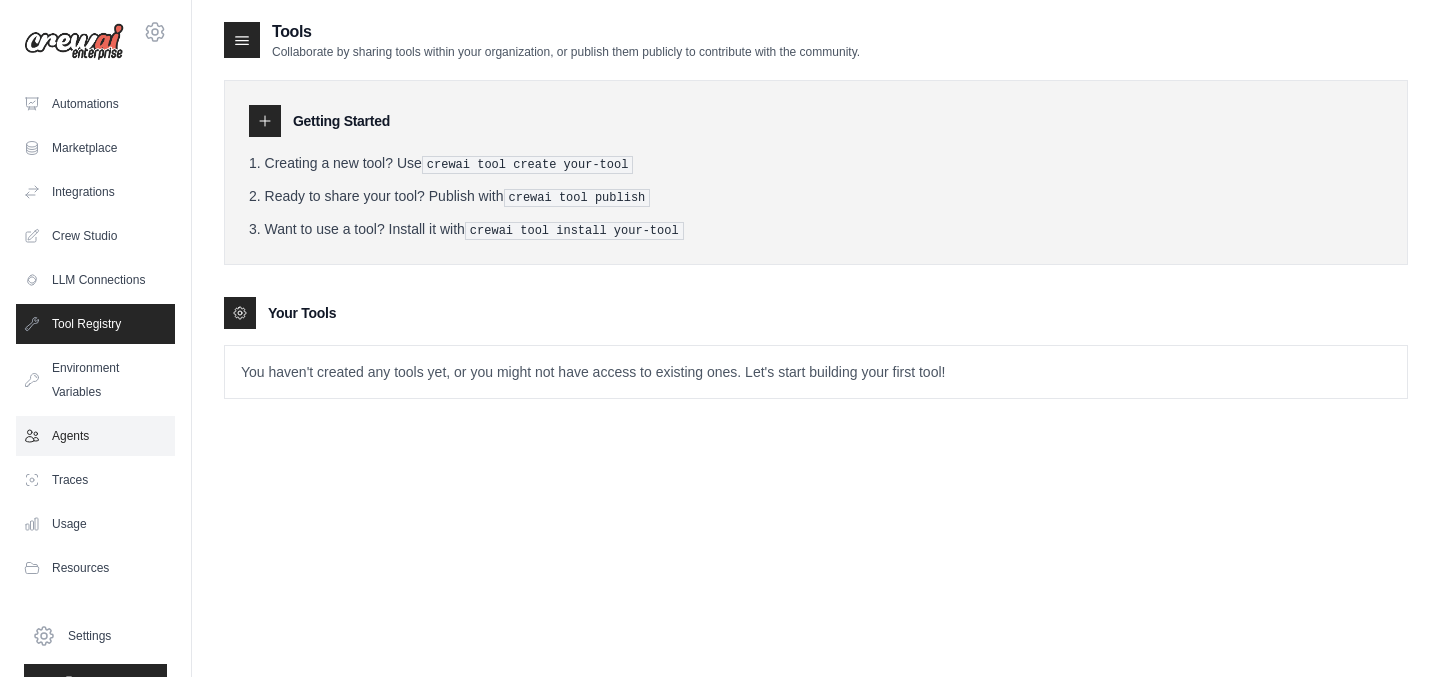 click on "Agents" at bounding box center (95, 436) 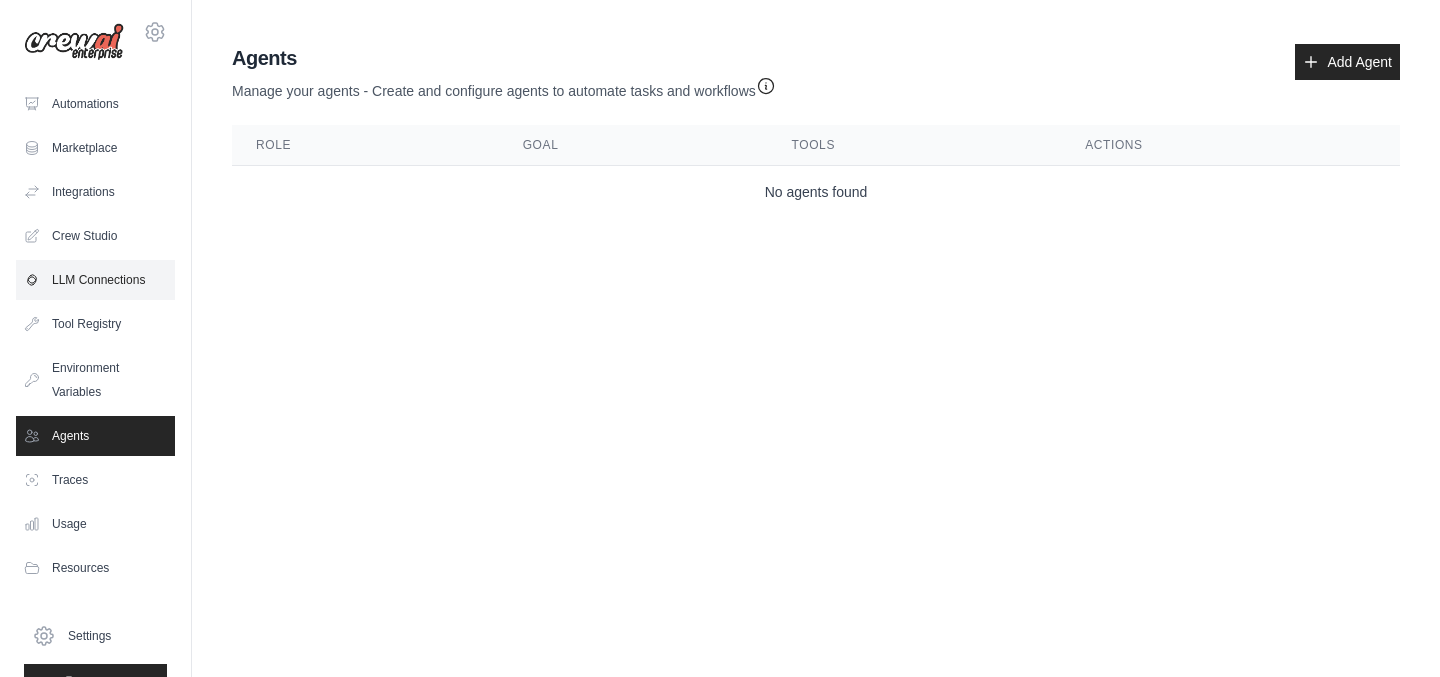click on "LLM Connections" at bounding box center (95, 280) 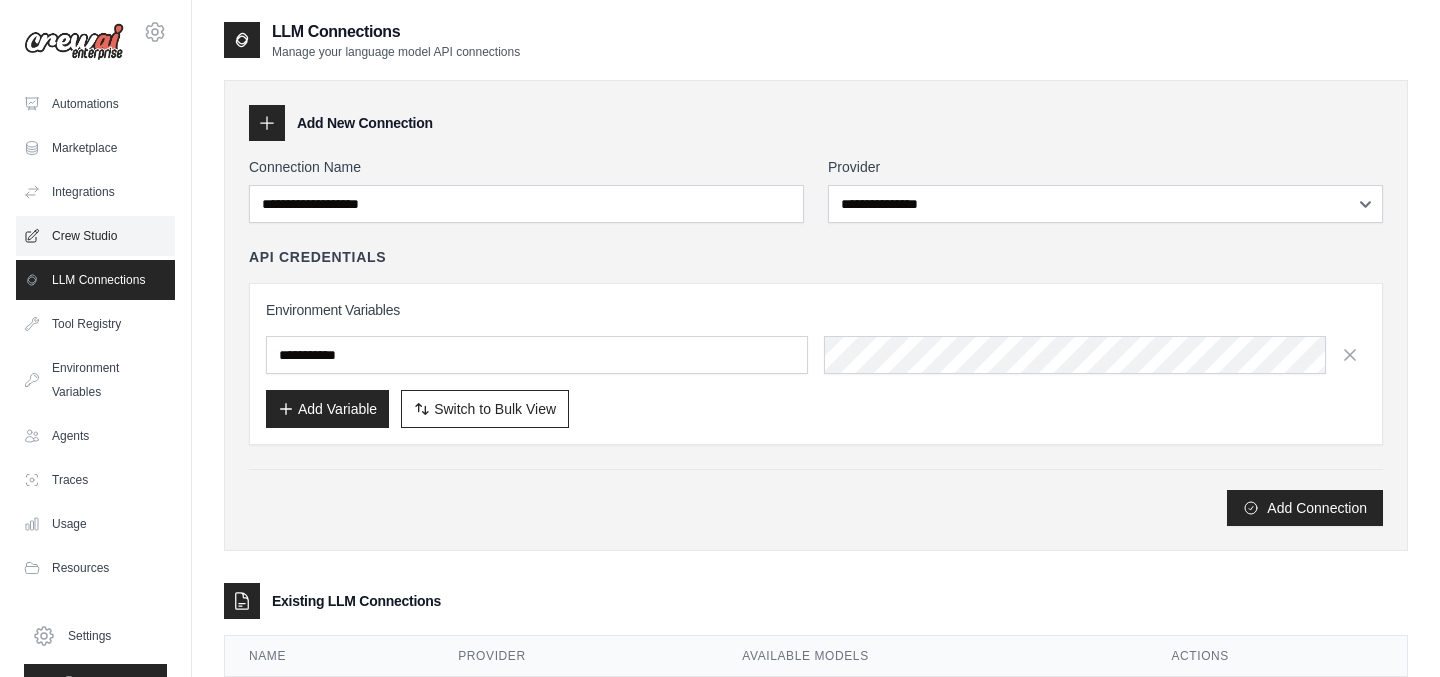 click on "Crew Studio" at bounding box center (95, 236) 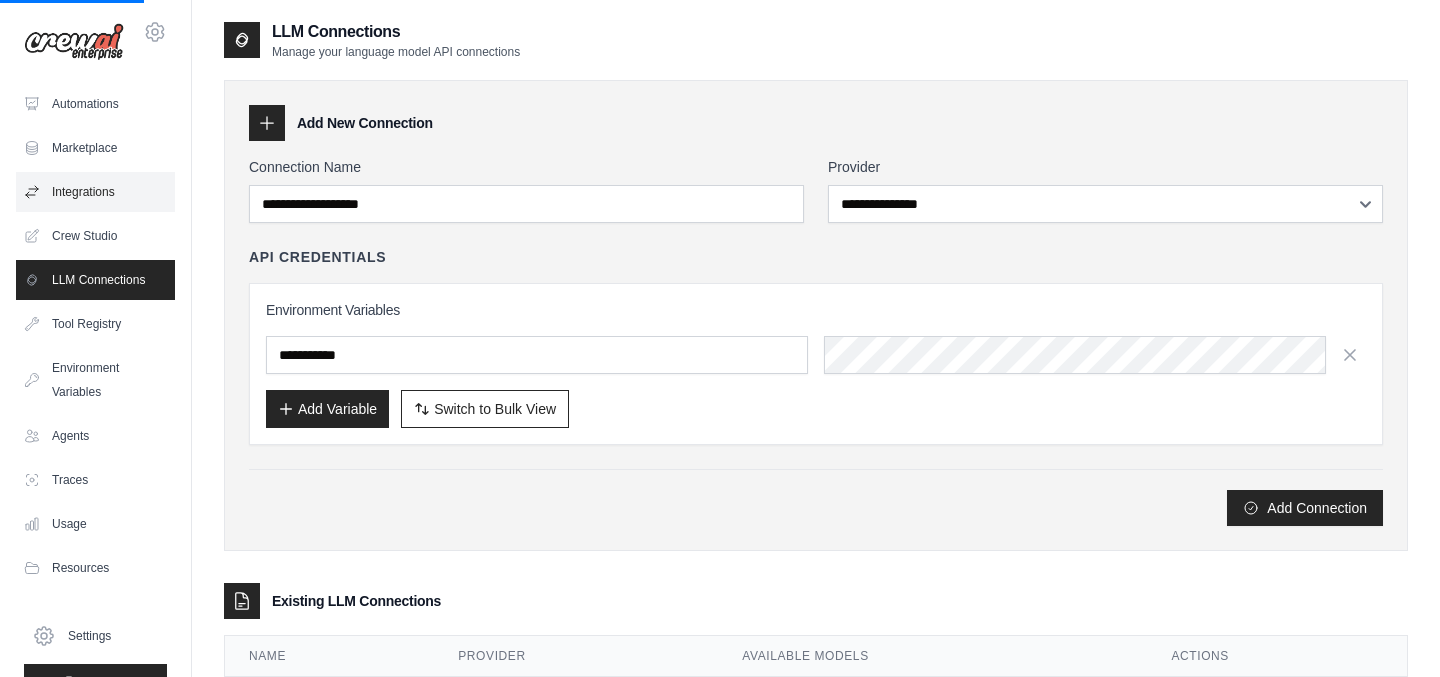 click on "Integrations" at bounding box center [95, 192] 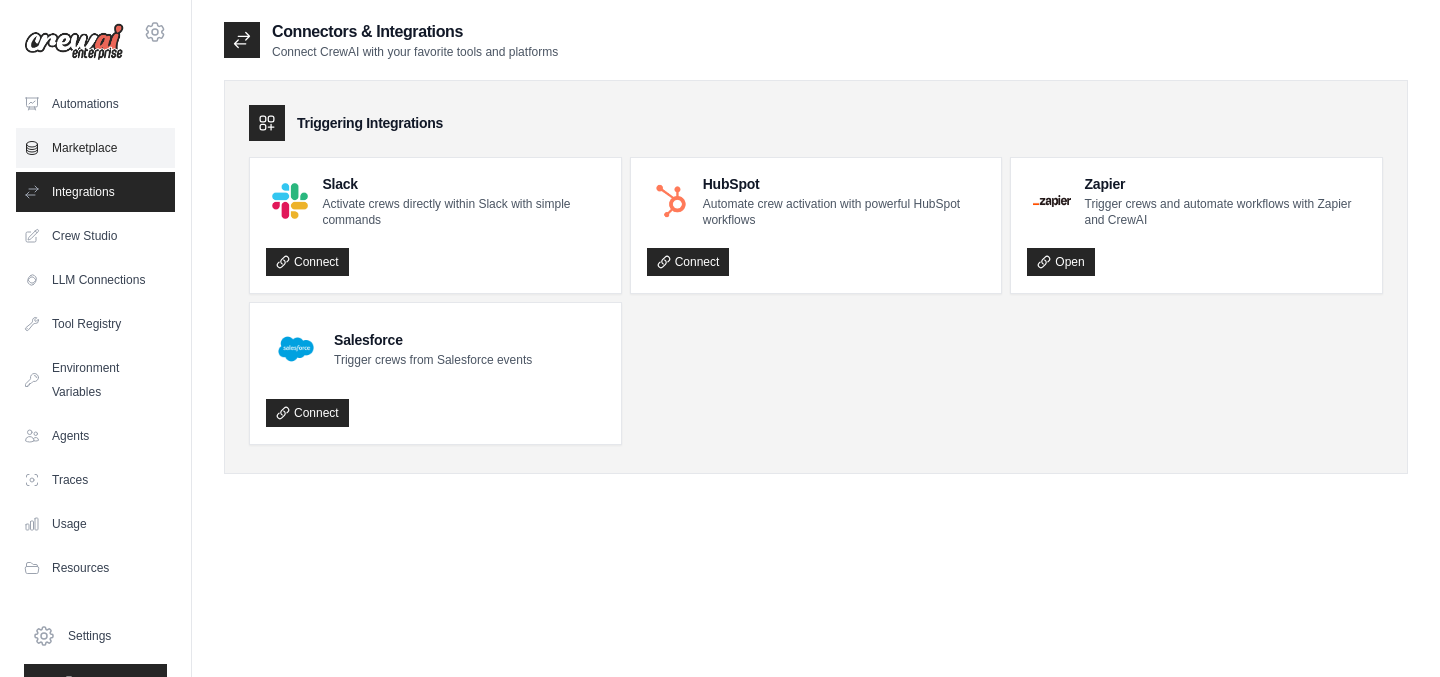 click on "Marketplace" at bounding box center (95, 148) 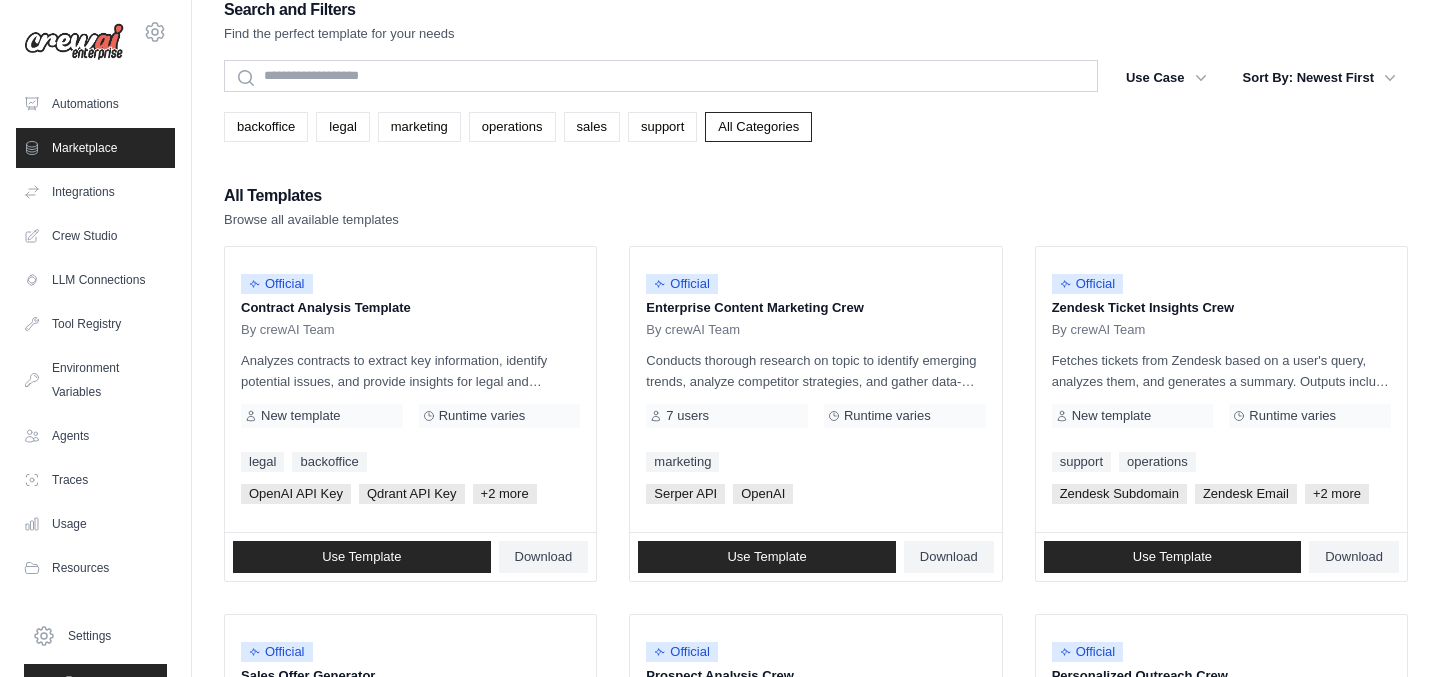 scroll, scrollTop: 30, scrollLeft: 0, axis: vertical 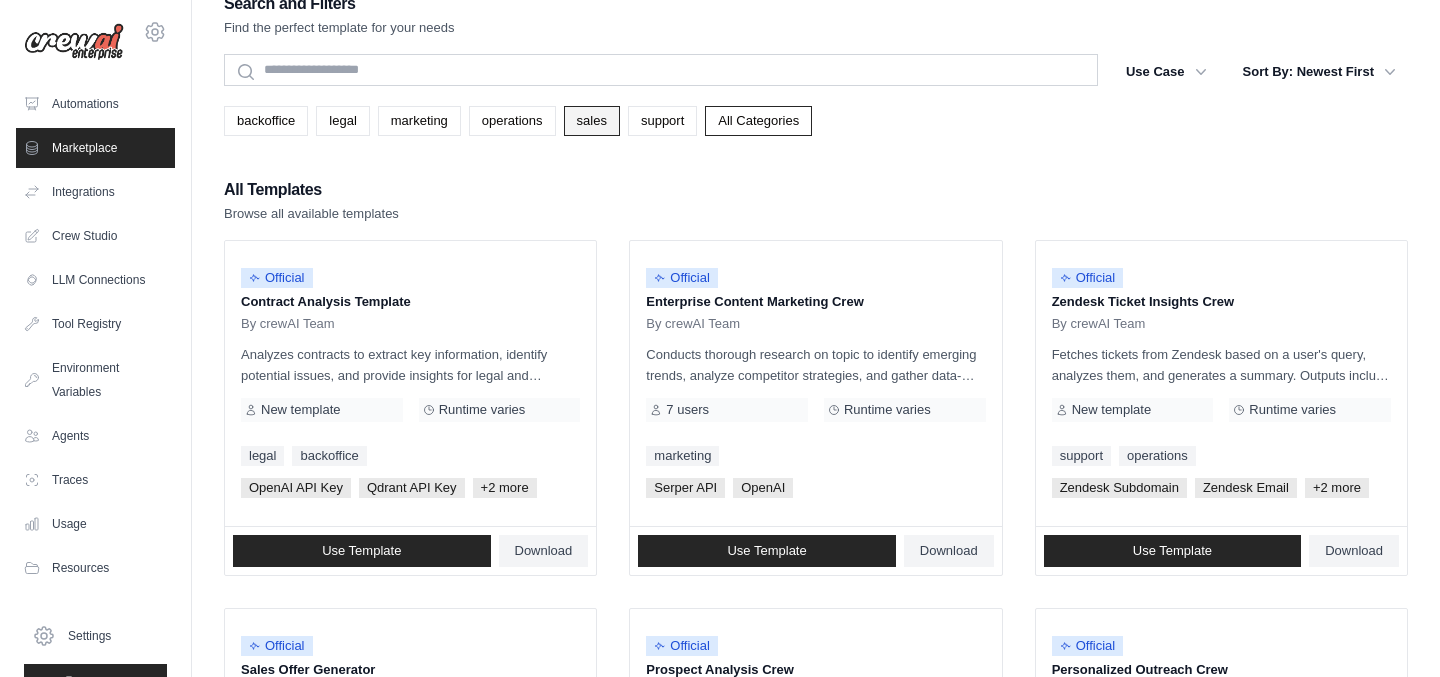 click on "sales" at bounding box center [592, 121] 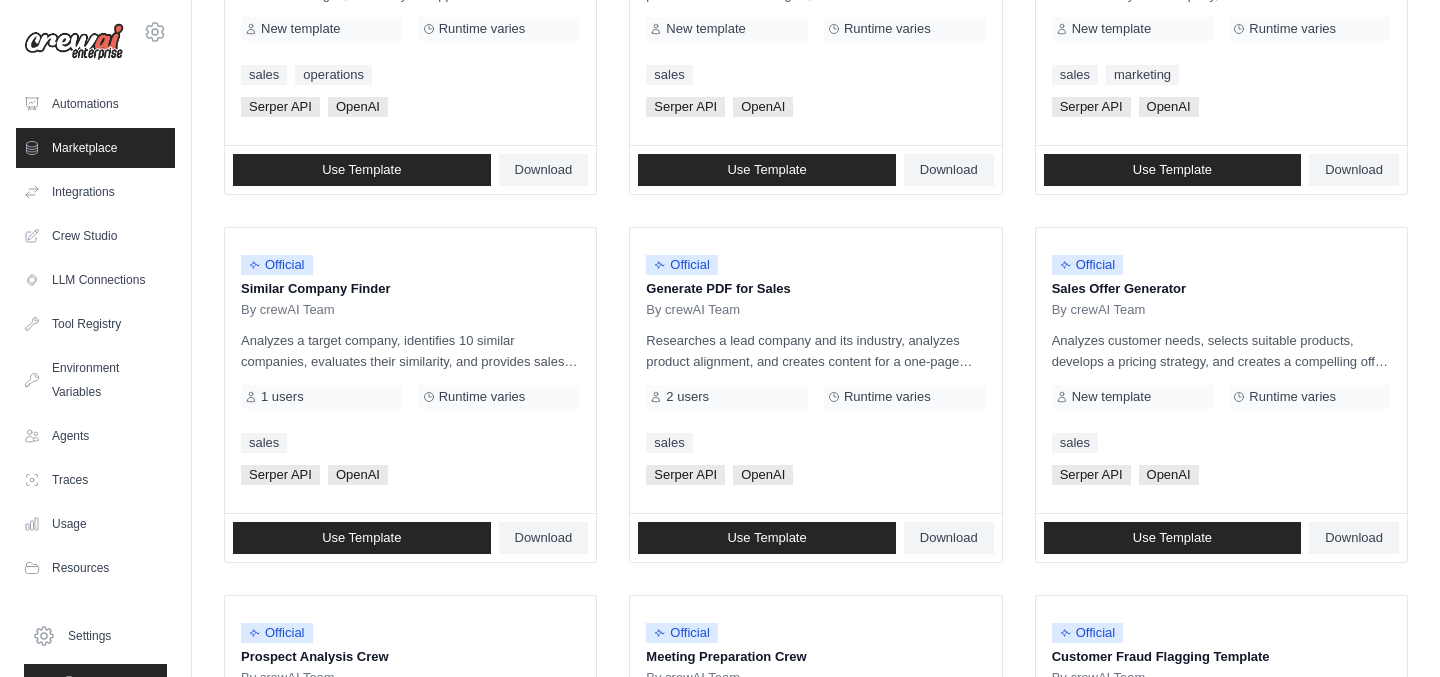 scroll, scrollTop: 303, scrollLeft: 0, axis: vertical 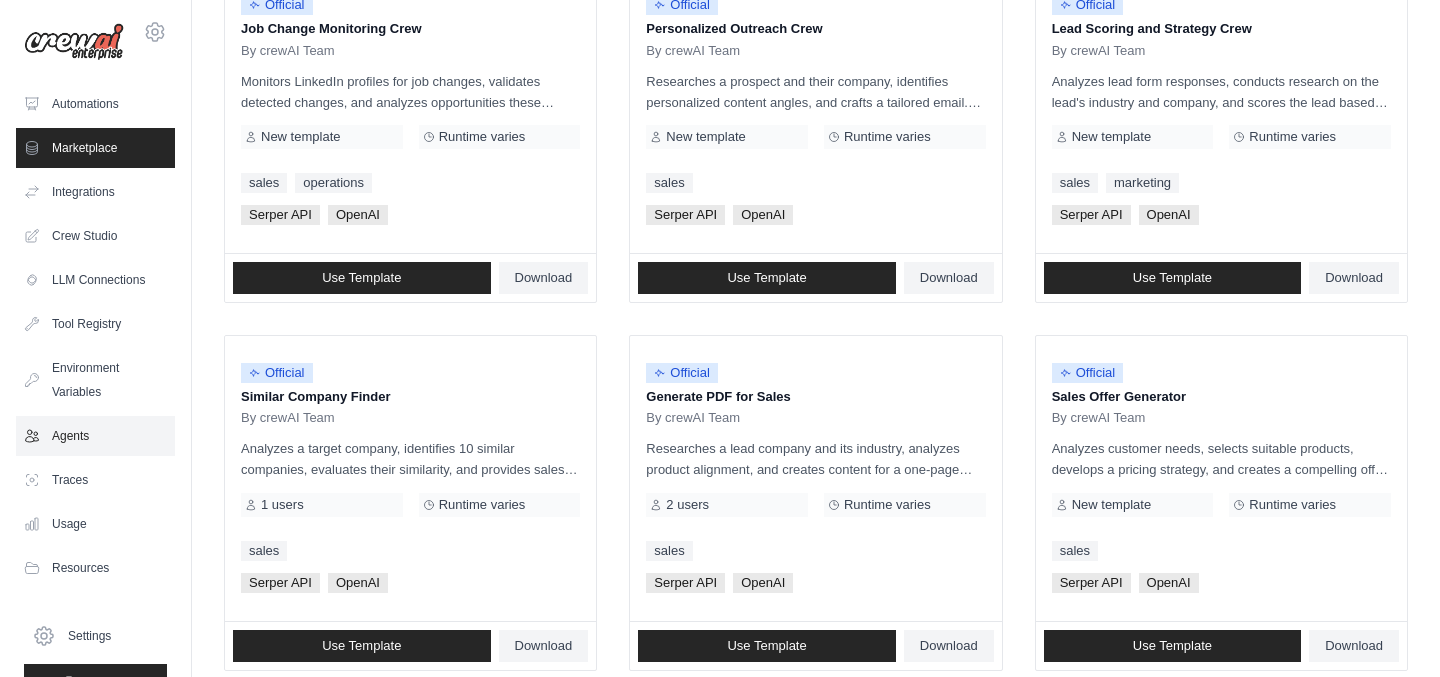 click on "Agents" at bounding box center (95, 436) 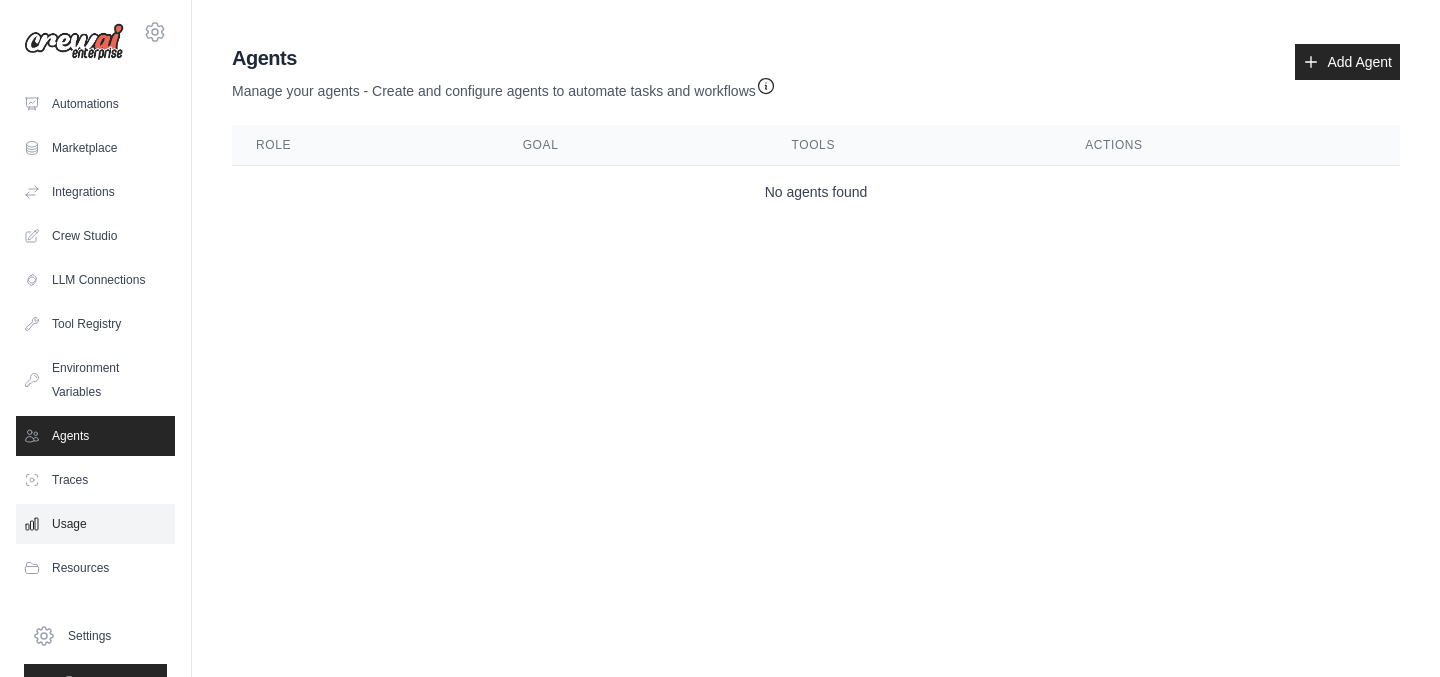 scroll, scrollTop: 41, scrollLeft: 0, axis: vertical 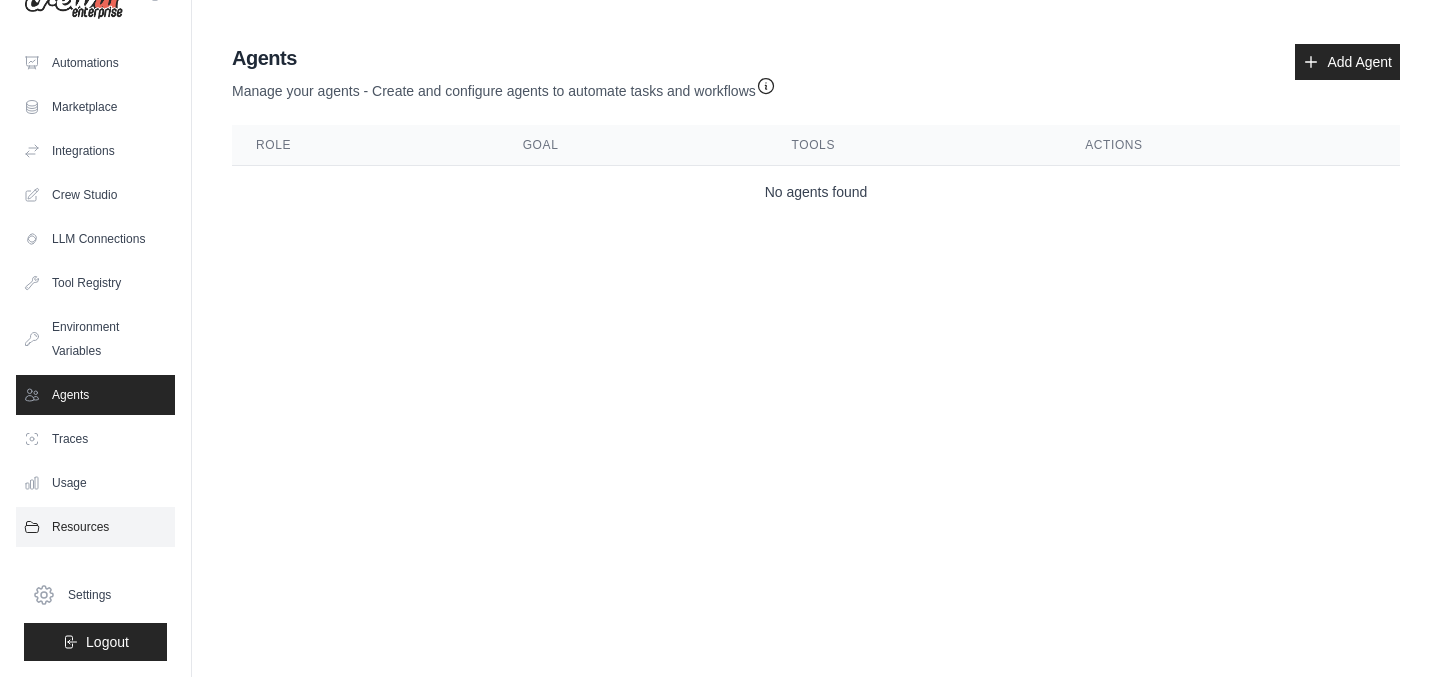 click on "Resources" at bounding box center [95, 527] 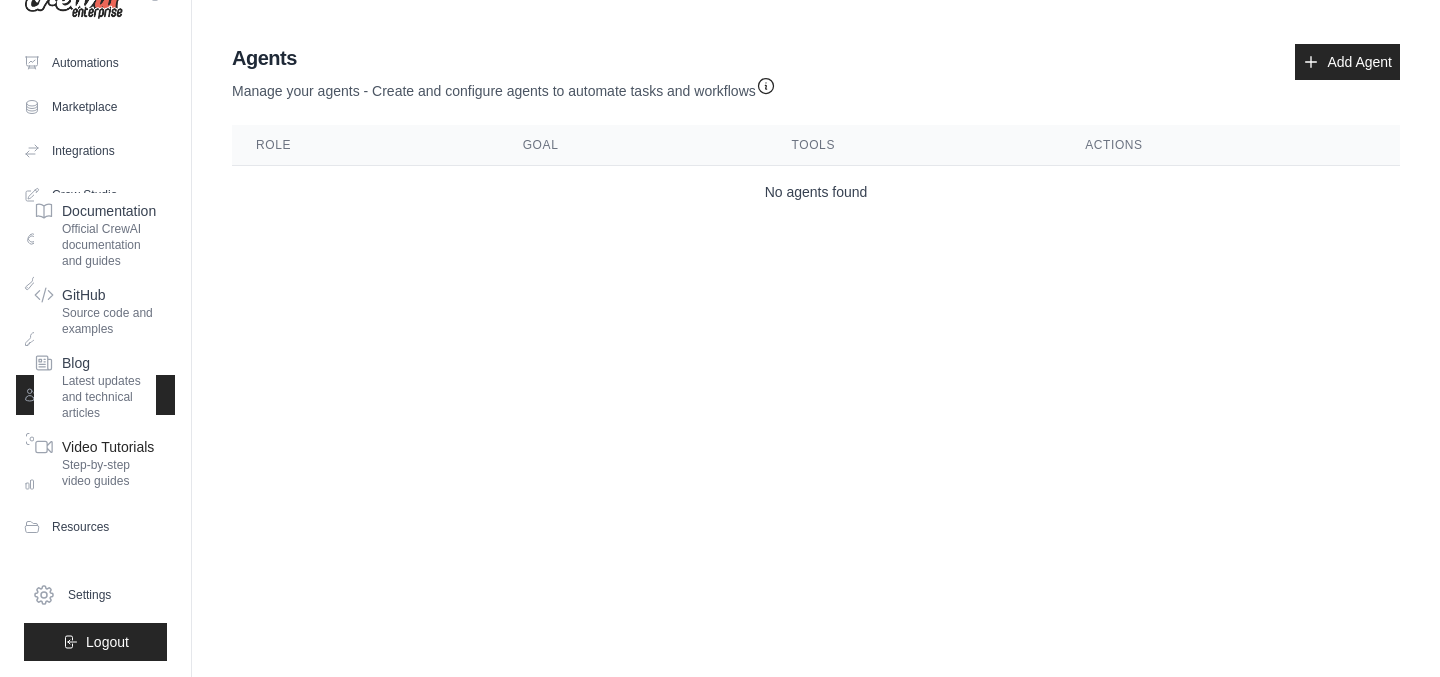 click on "Step-by-step video guides" at bounding box center [109, 473] 